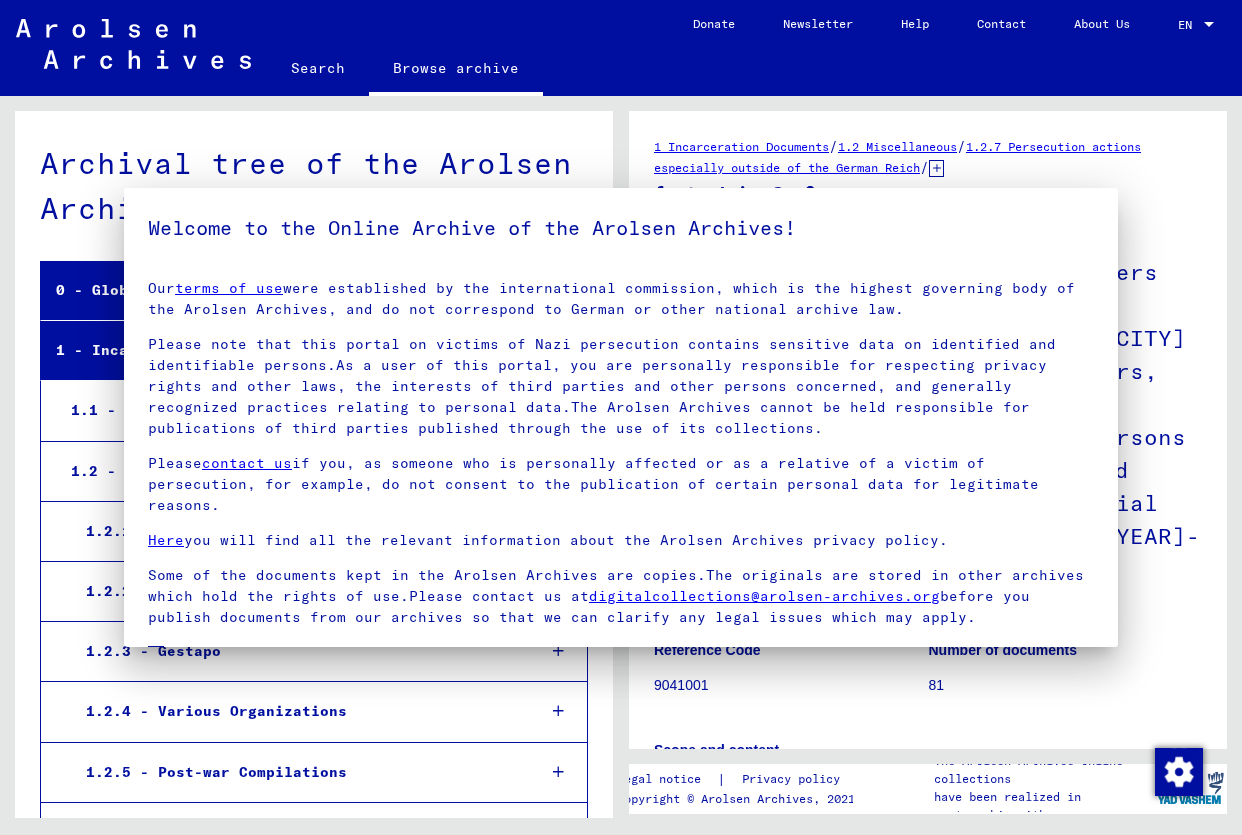 scroll, scrollTop: 0, scrollLeft: 0, axis: both 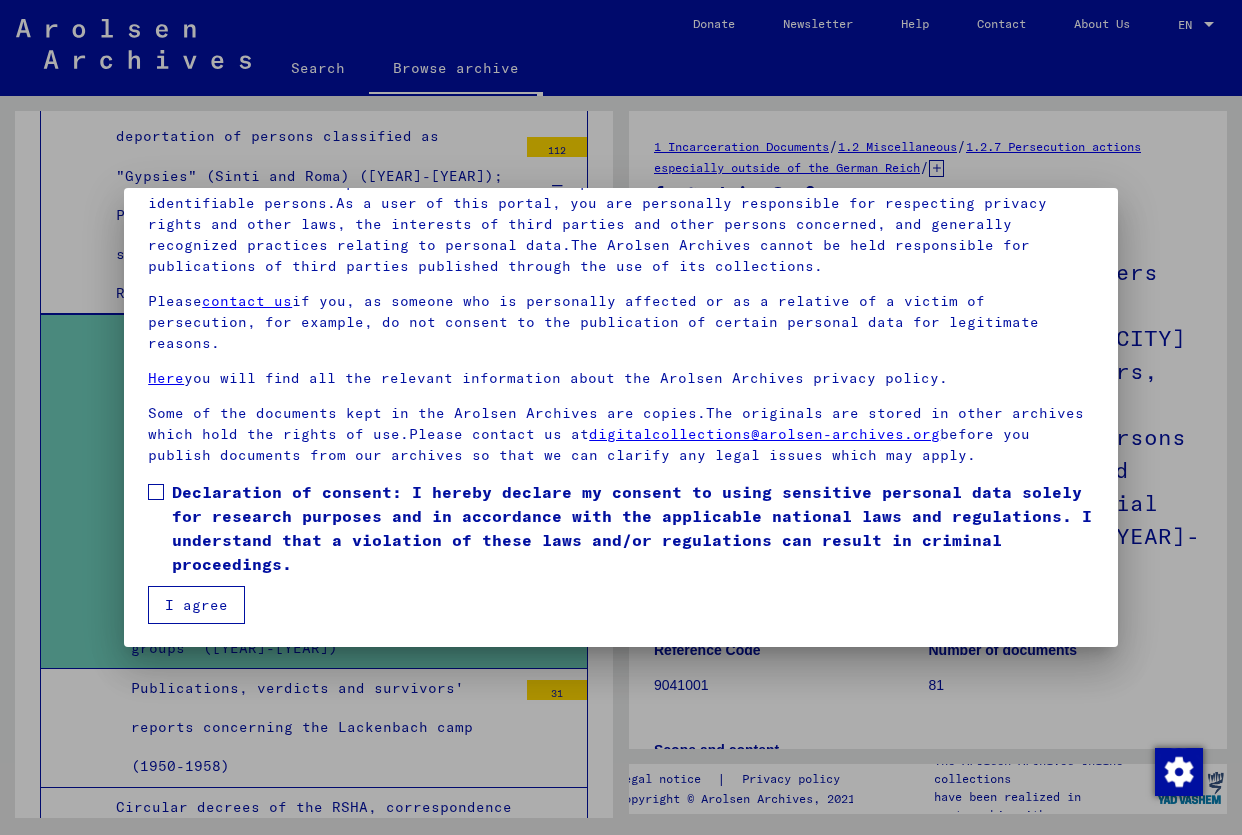 click on "Our  terms of use  were established by the international commission, which is the highest governing body of the Arolsen Archives, and do not correspond to German or other national archive law. Please note that this portal on victims of Nazi persecution contains sensitive data on identified and identifiable persons.As a user of this portal, you are personally responsible for respecting privacy rights and other laws, the interests of third parties and other persons concerned, and generally recognized practices relating to personal data.The Arolsen Archives cannot be held responsible for publications of third parties published through the use of its collections. Please  contact us  if you, as someone who is personally affected or as a relative of a victim of persecution, for example, do not consent to the publication of certain personal data for legitimate reasons. Here  you will find all the relevant information about the Arolsen Archives privacy policy. digitalcollections@arolsen-archives.org   I agree" at bounding box center (621, 363) 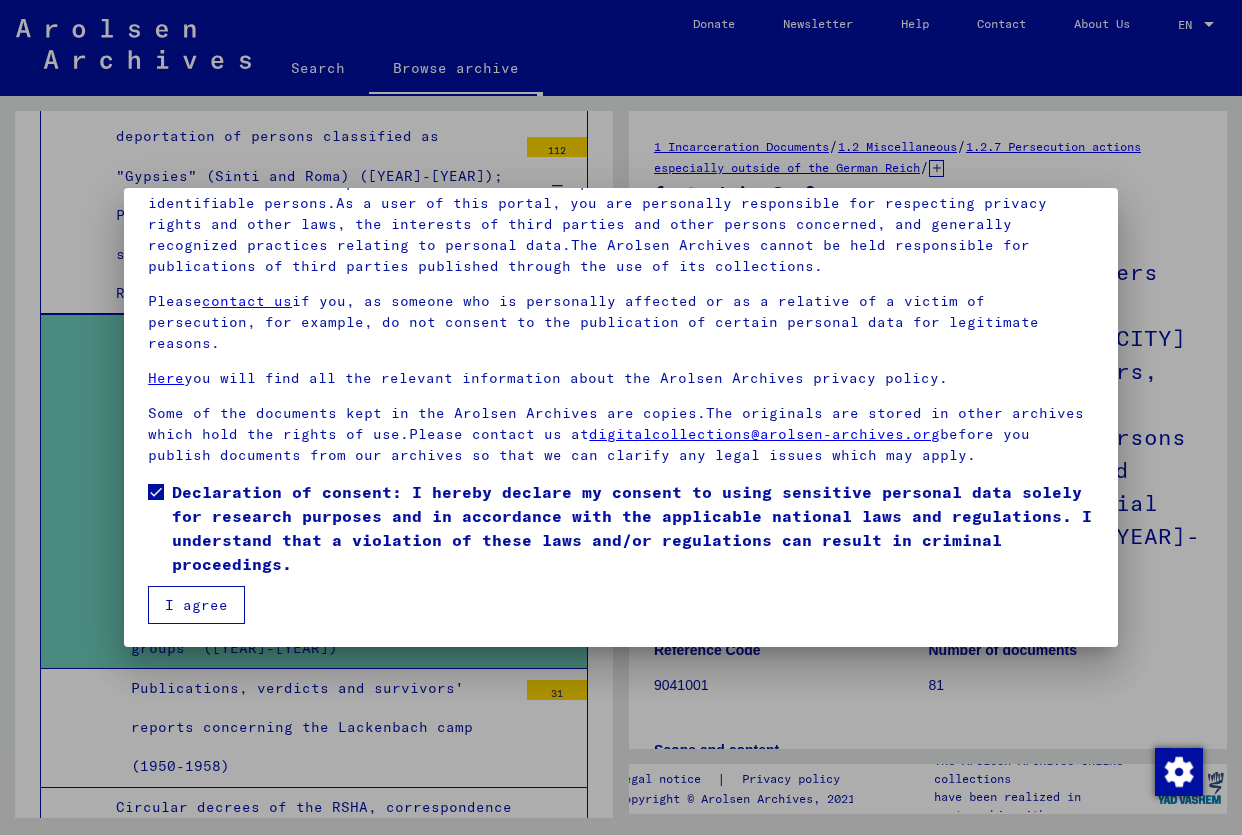 click on "I agree" at bounding box center (196, 605) 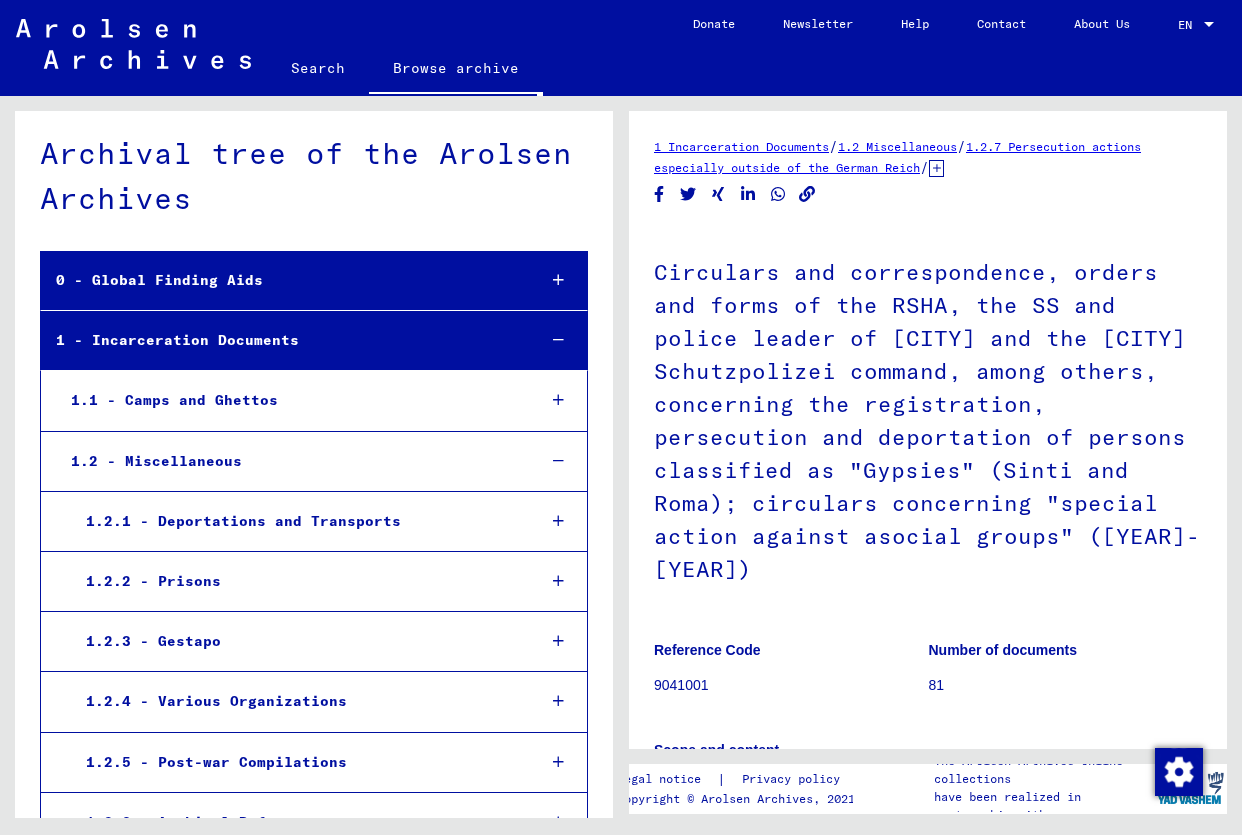 scroll, scrollTop: 0, scrollLeft: 0, axis: both 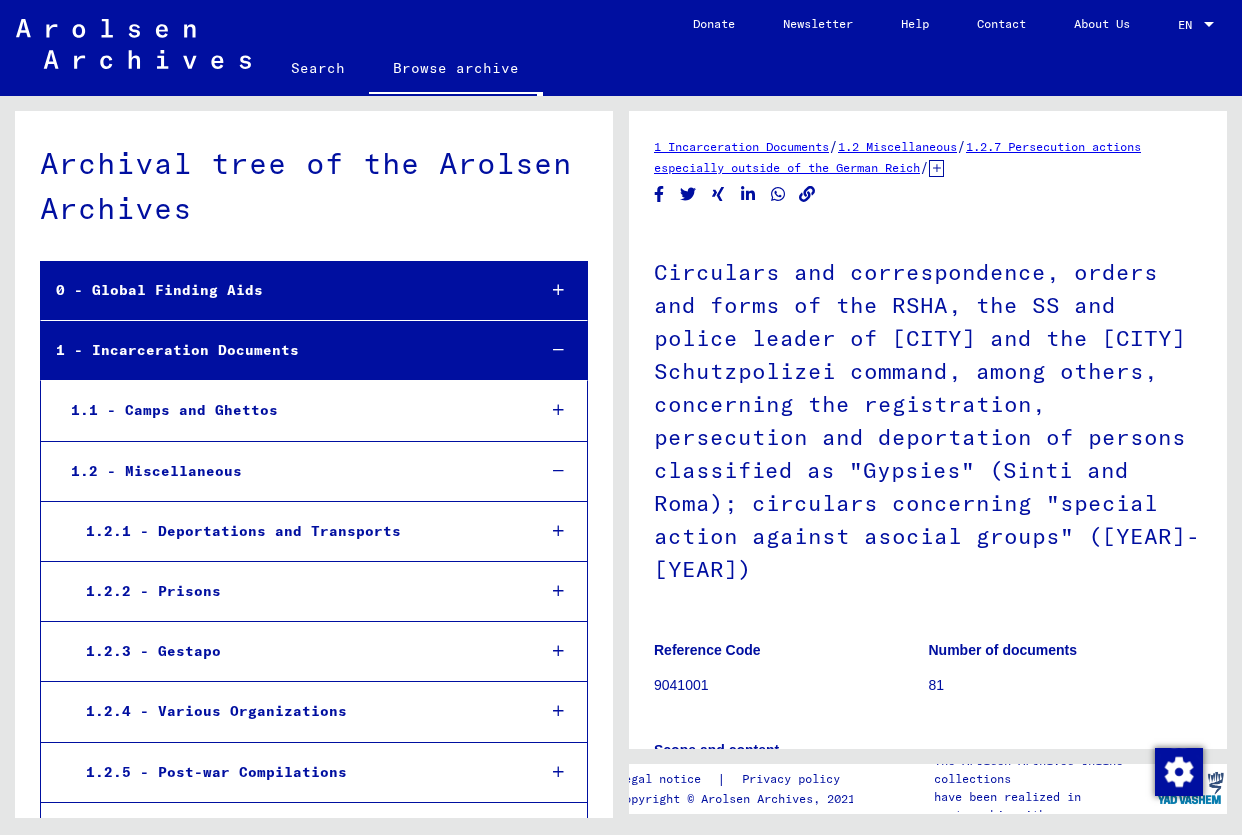 click on "Browse archive" at bounding box center [456, 70] 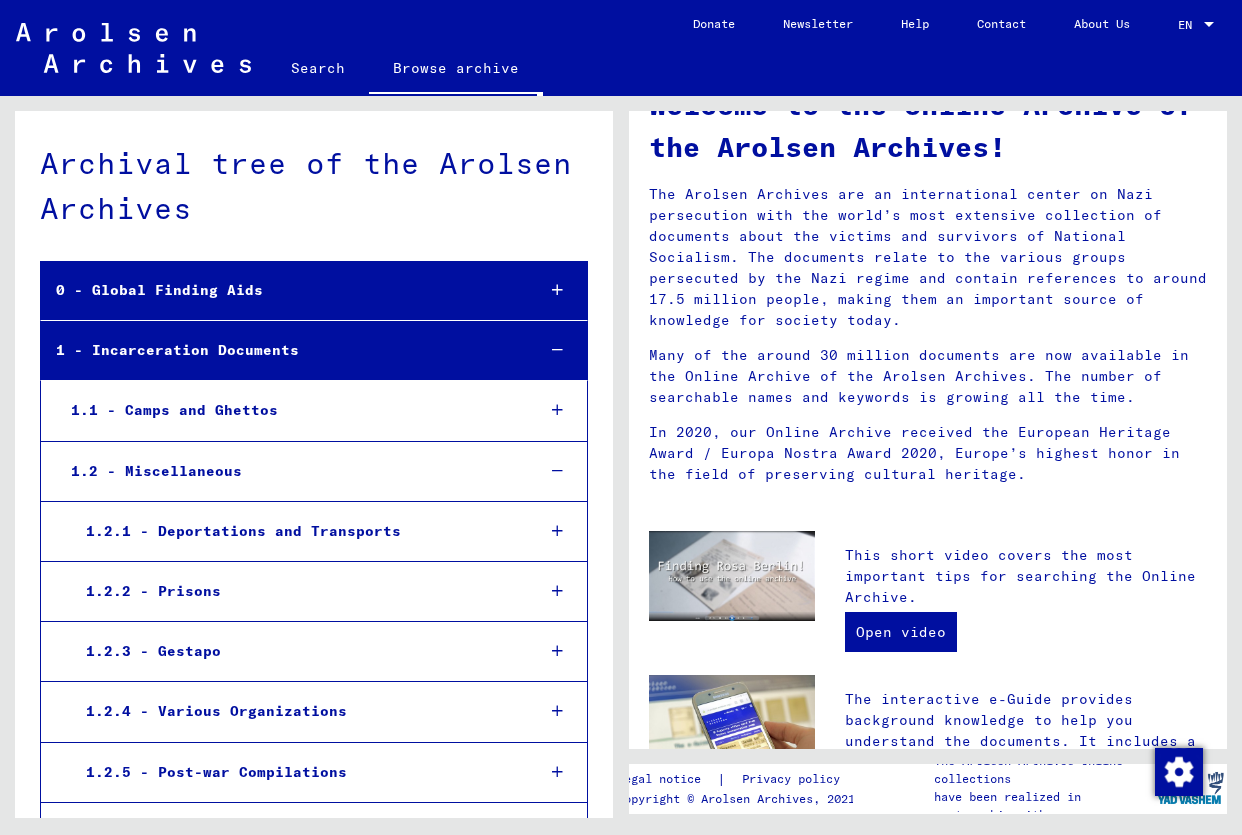 scroll, scrollTop: 0, scrollLeft: 0, axis: both 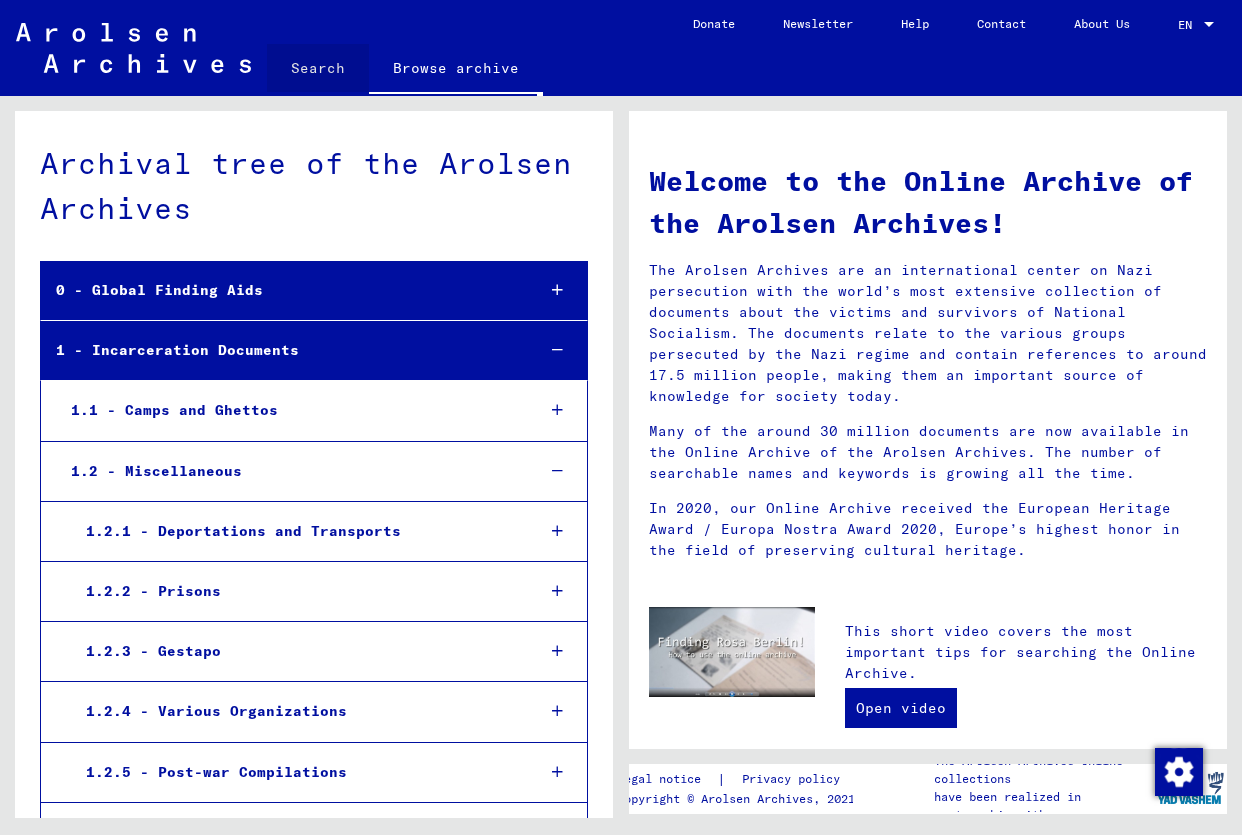 click on "Search" at bounding box center [318, 68] 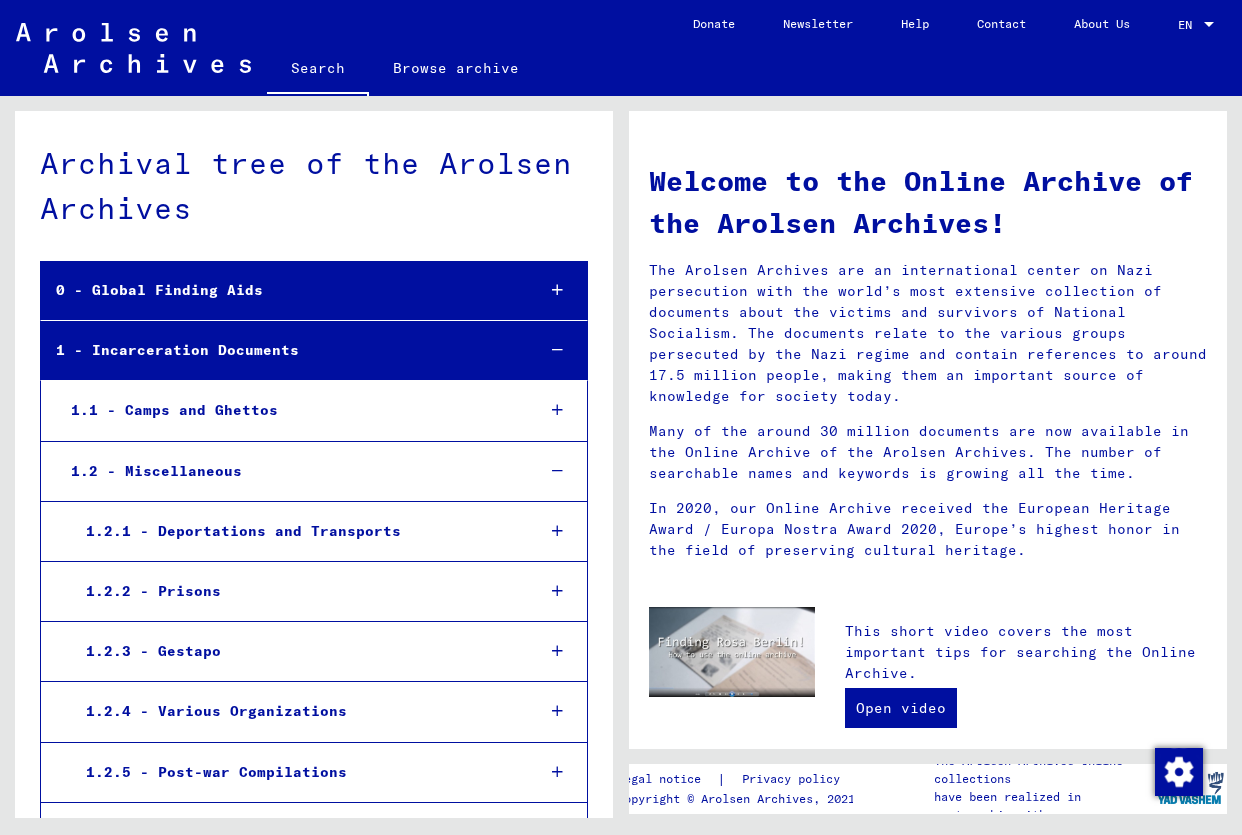 click on "Search" at bounding box center (318, 70) 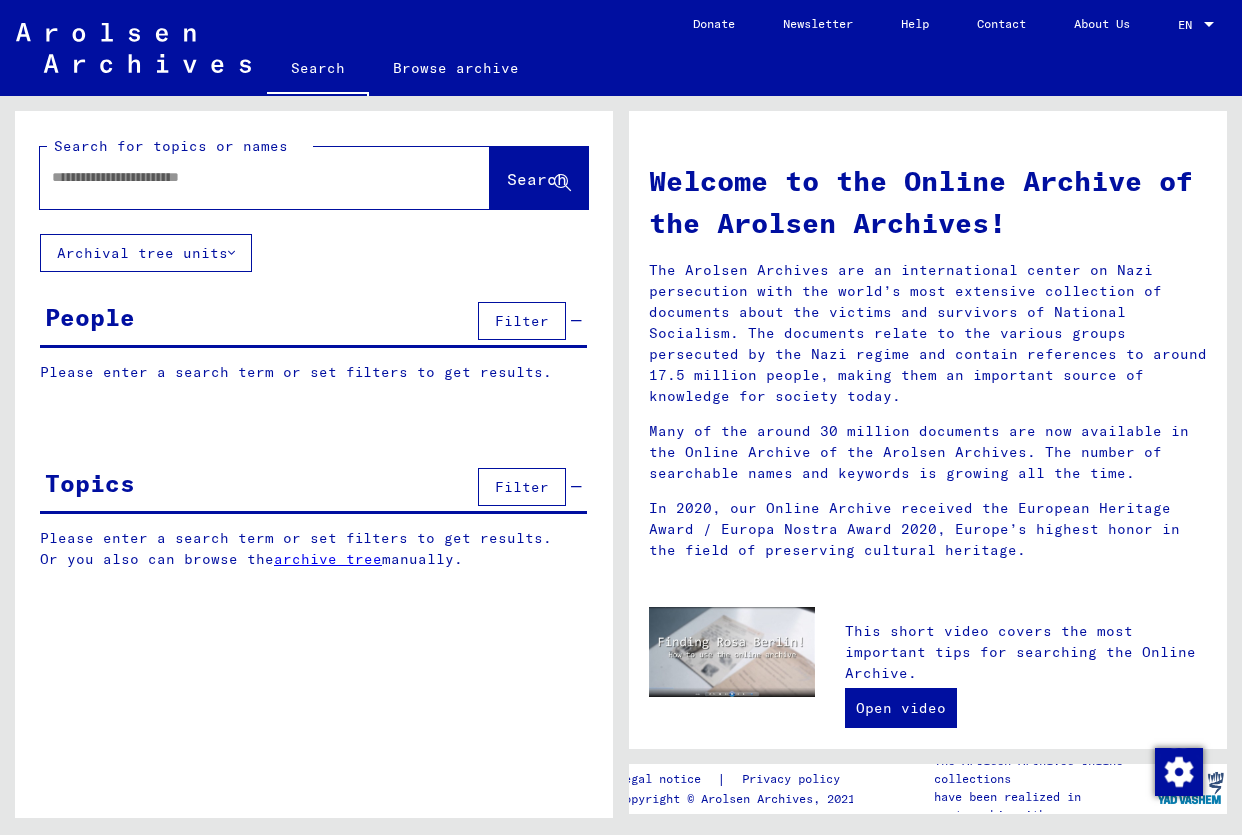 click at bounding box center [241, 177] 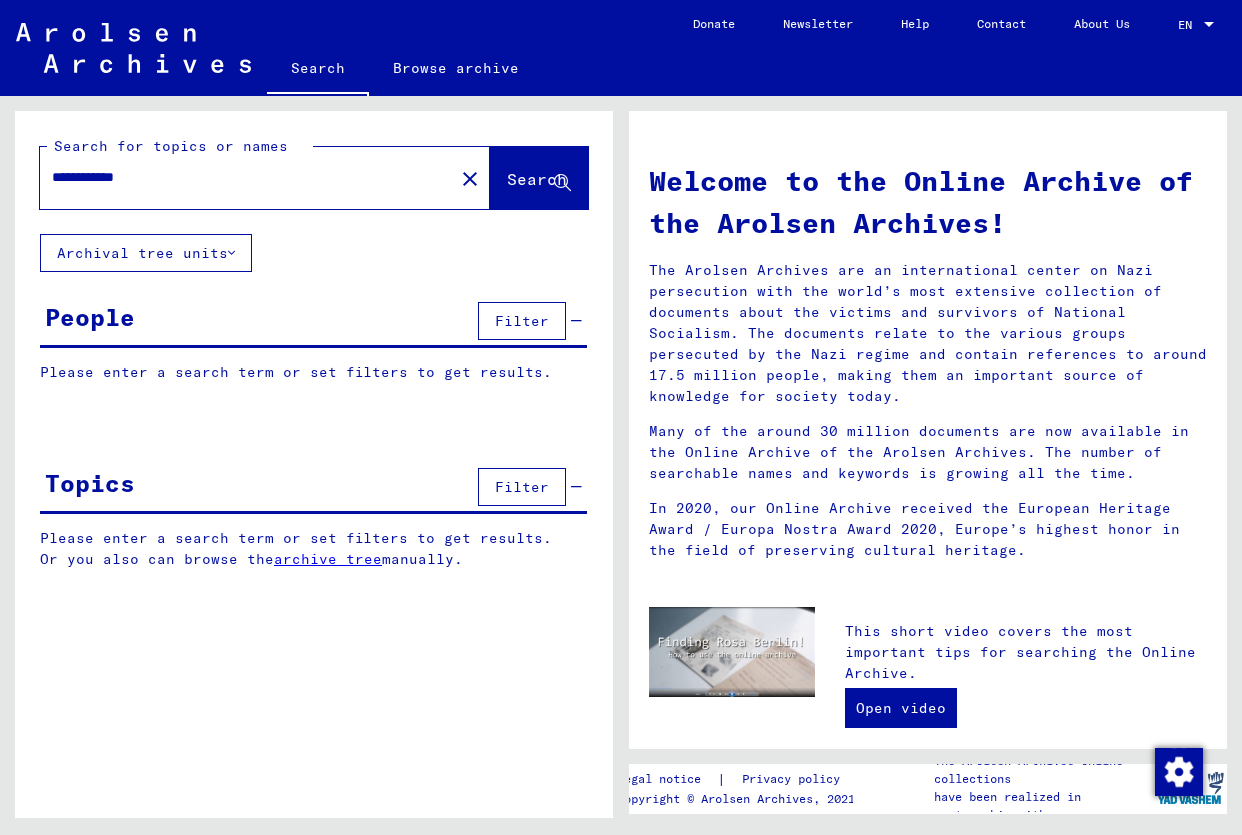 type on "**********" 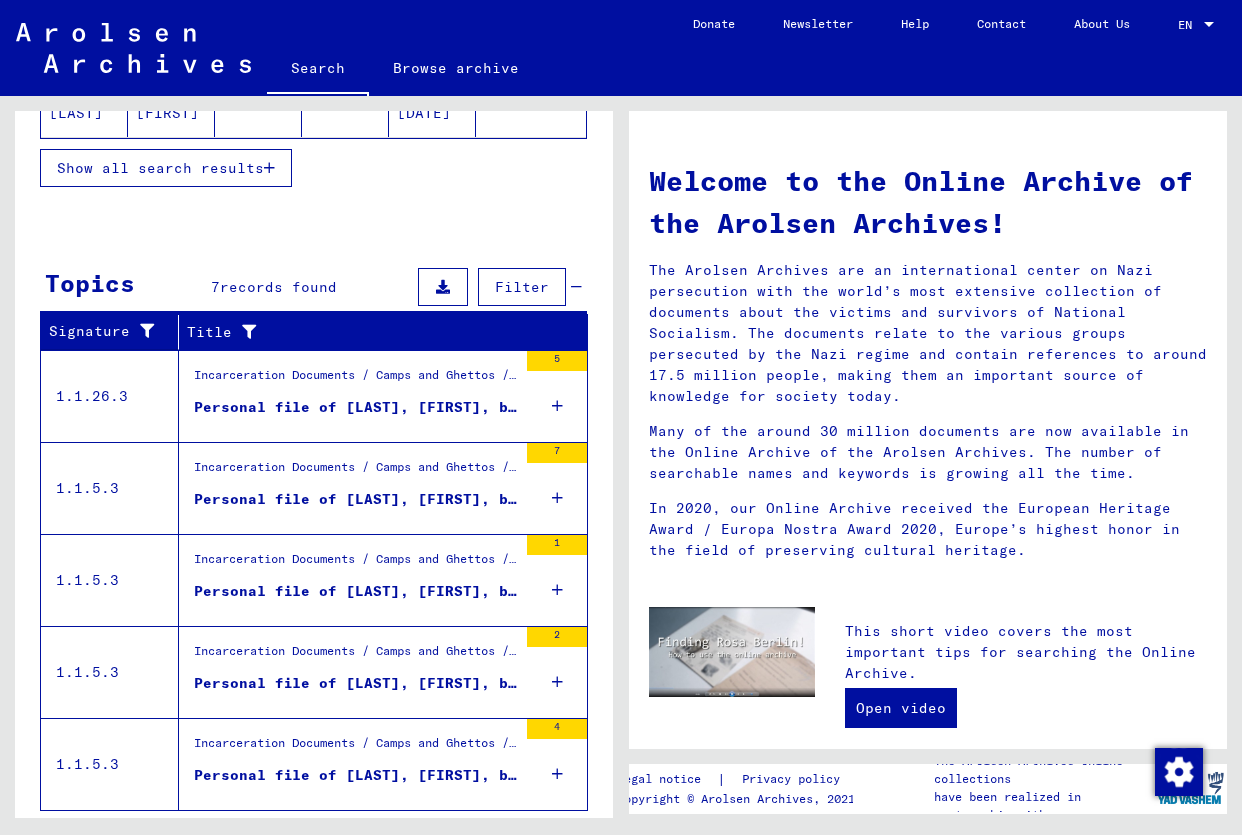 scroll, scrollTop: 563, scrollLeft: 0, axis: vertical 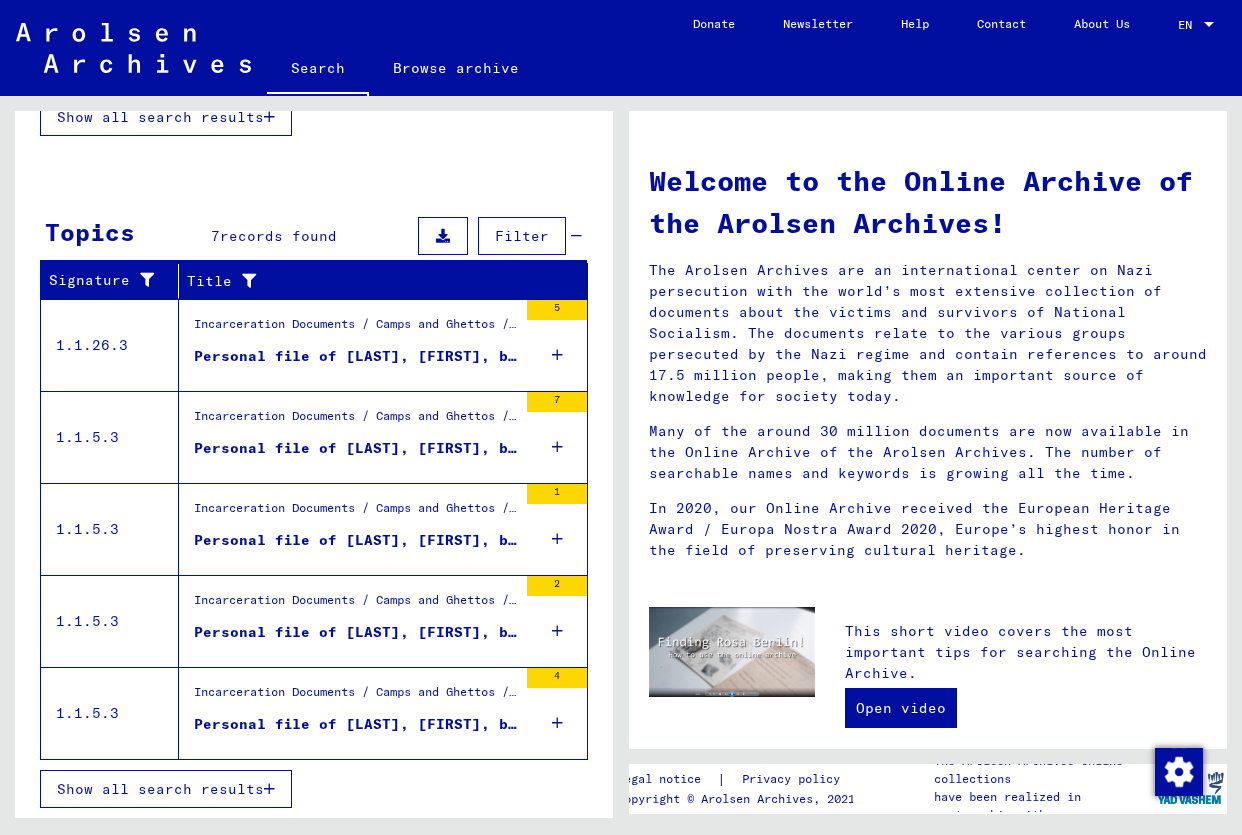 click on "Show all search results" at bounding box center [160, 789] 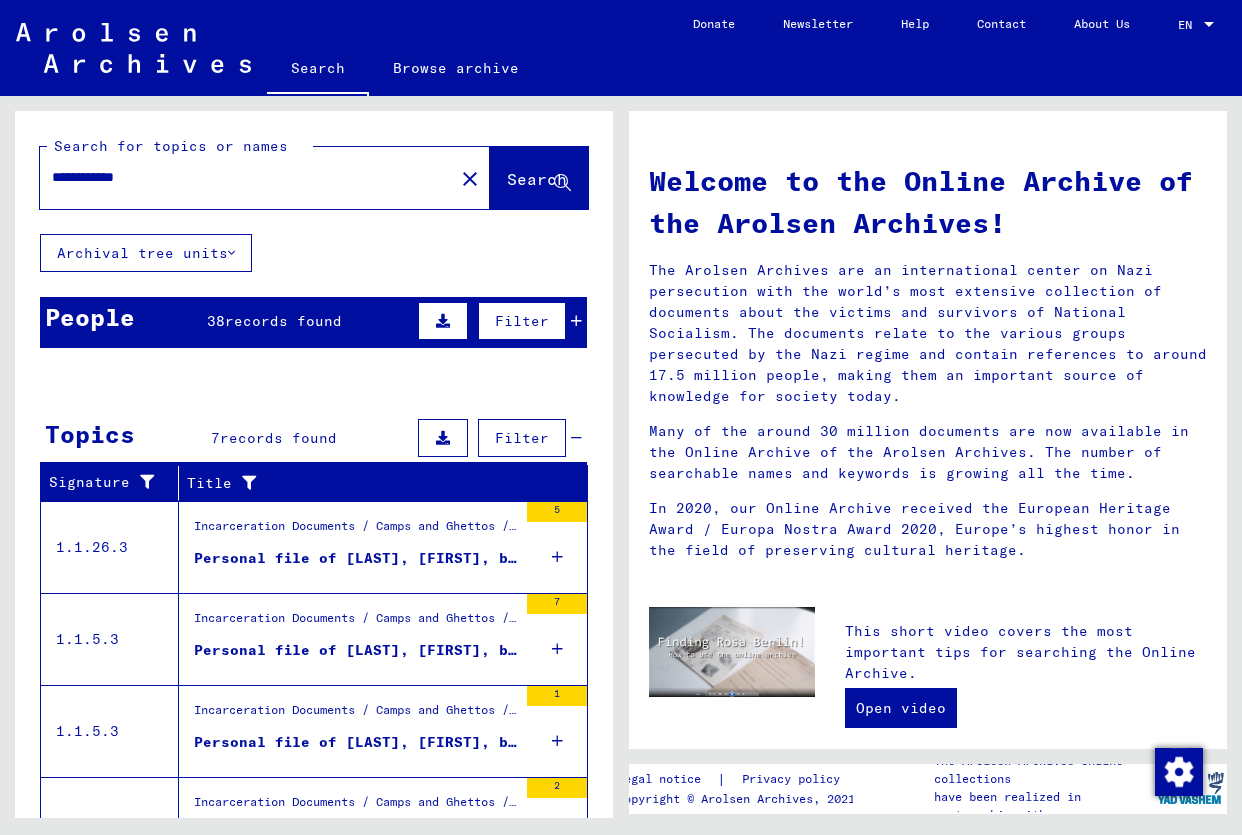 scroll, scrollTop: 0, scrollLeft: 0, axis: both 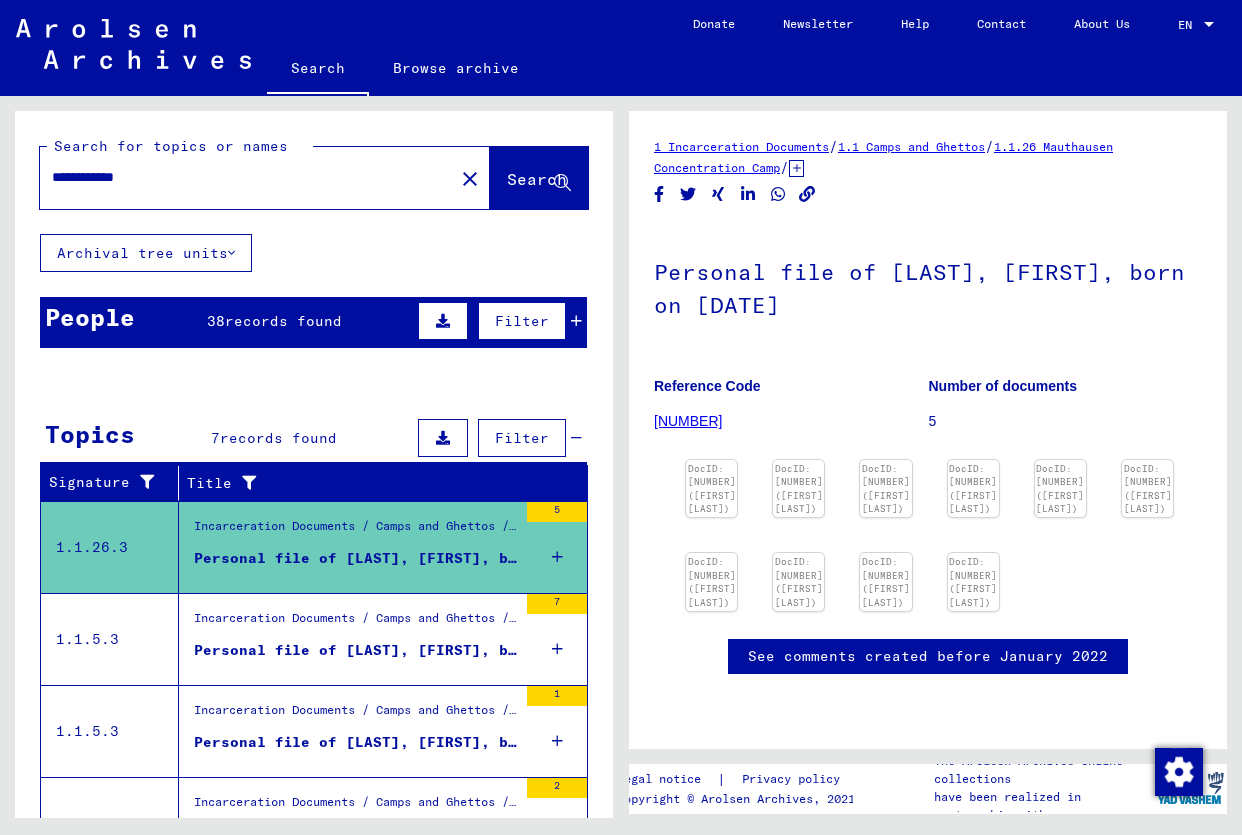 click on "Personal file of [LAST], [FIRST], born on [DATE]" at bounding box center (355, 558) 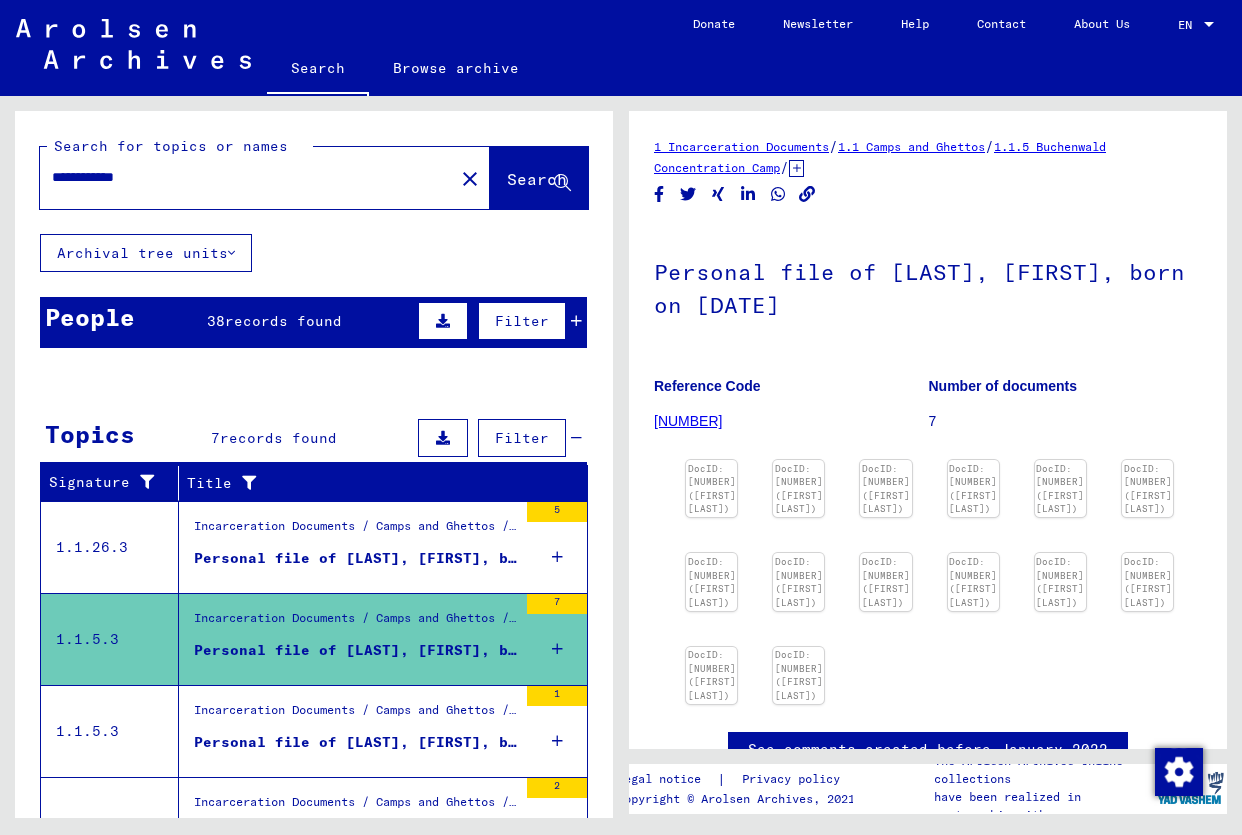 scroll, scrollTop: 0, scrollLeft: 0, axis: both 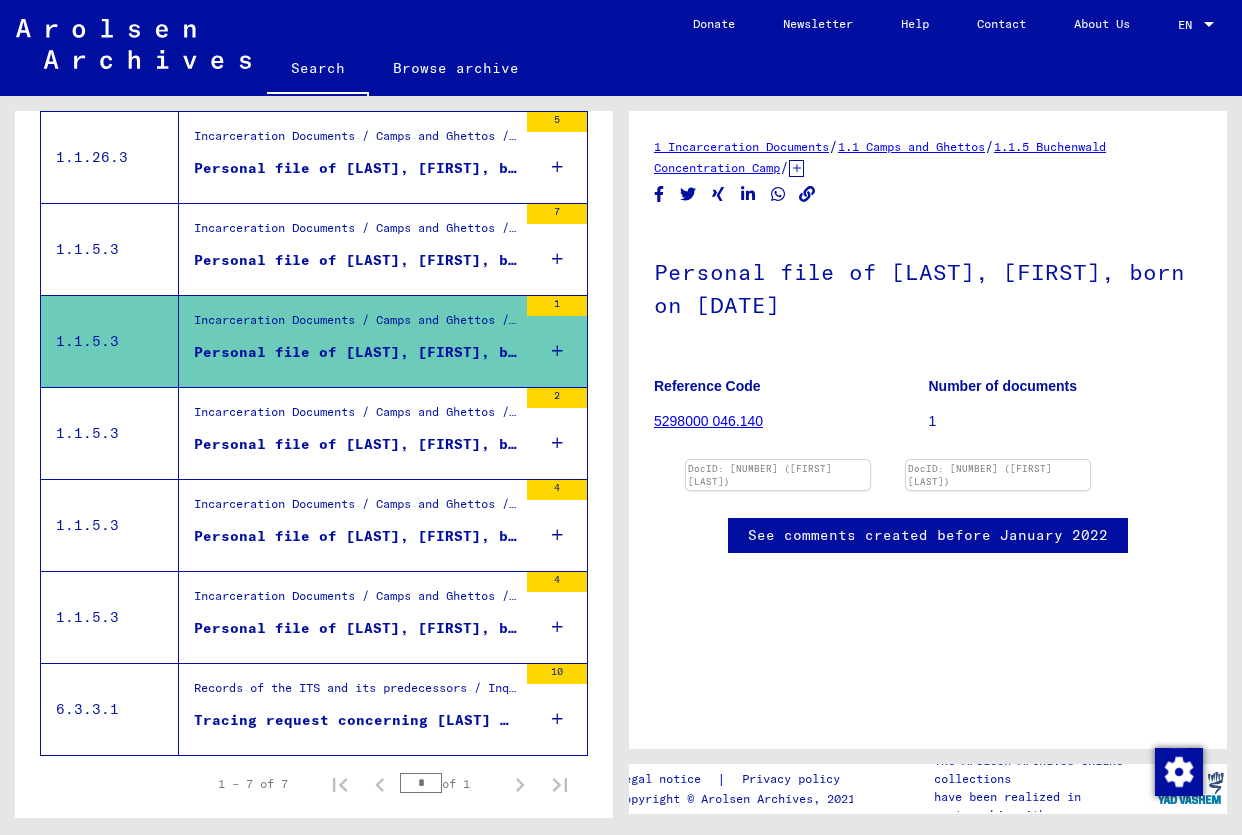 click on "Personal file of [LAST], [FIRST], born on [DAY]-[MONTH]-[YEAR]" at bounding box center (355, 168) 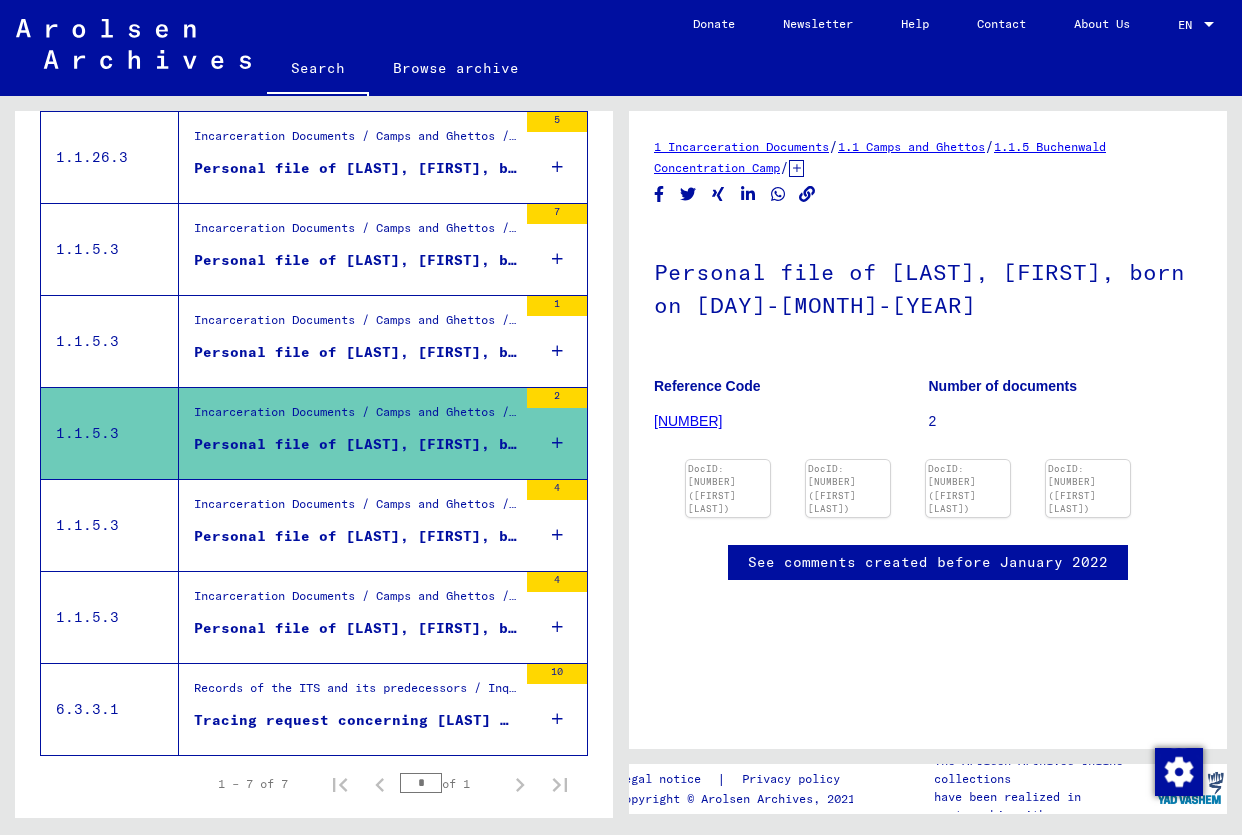 scroll, scrollTop: 0, scrollLeft: 0, axis: both 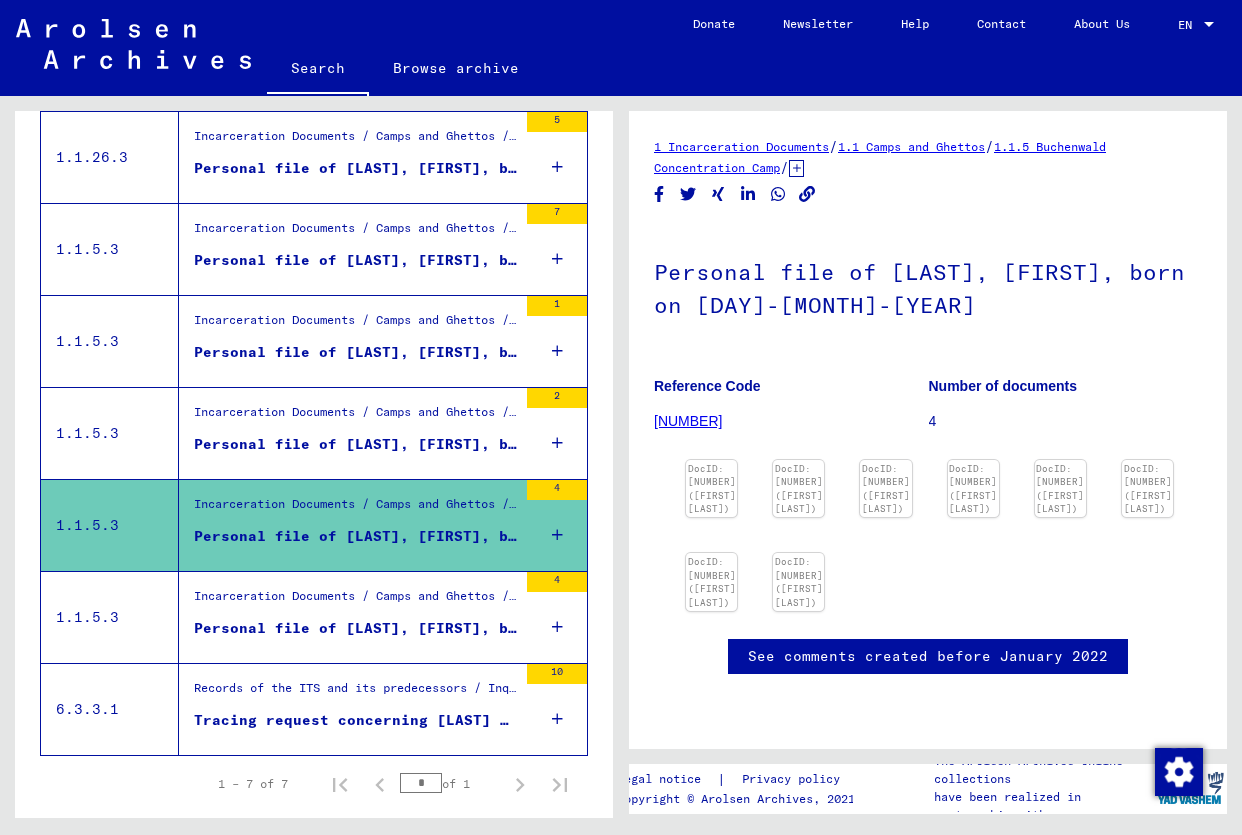 click on "Personal file of [LAST], [FIRST], born on [DATE]" at bounding box center [355, 168] 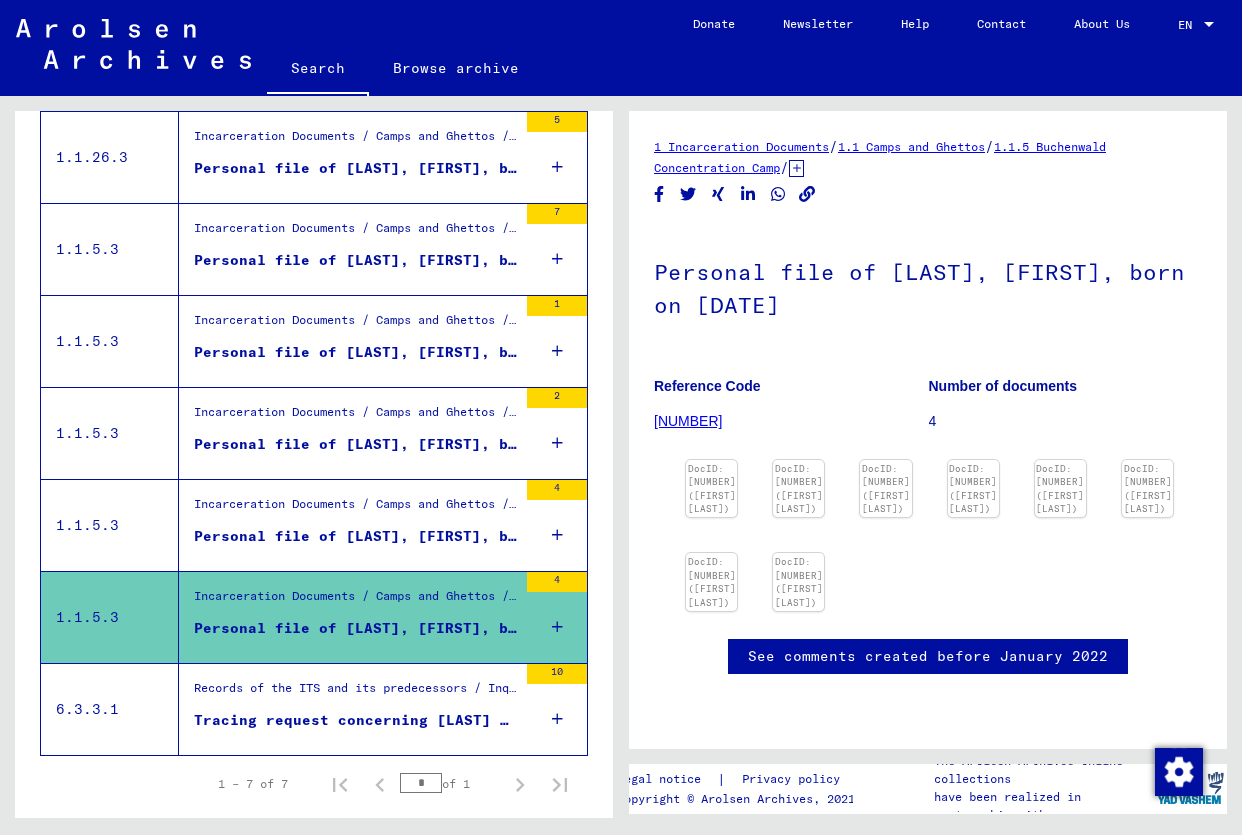 scroll, scrollTop: 0, scrollLeft: 0, axis: both 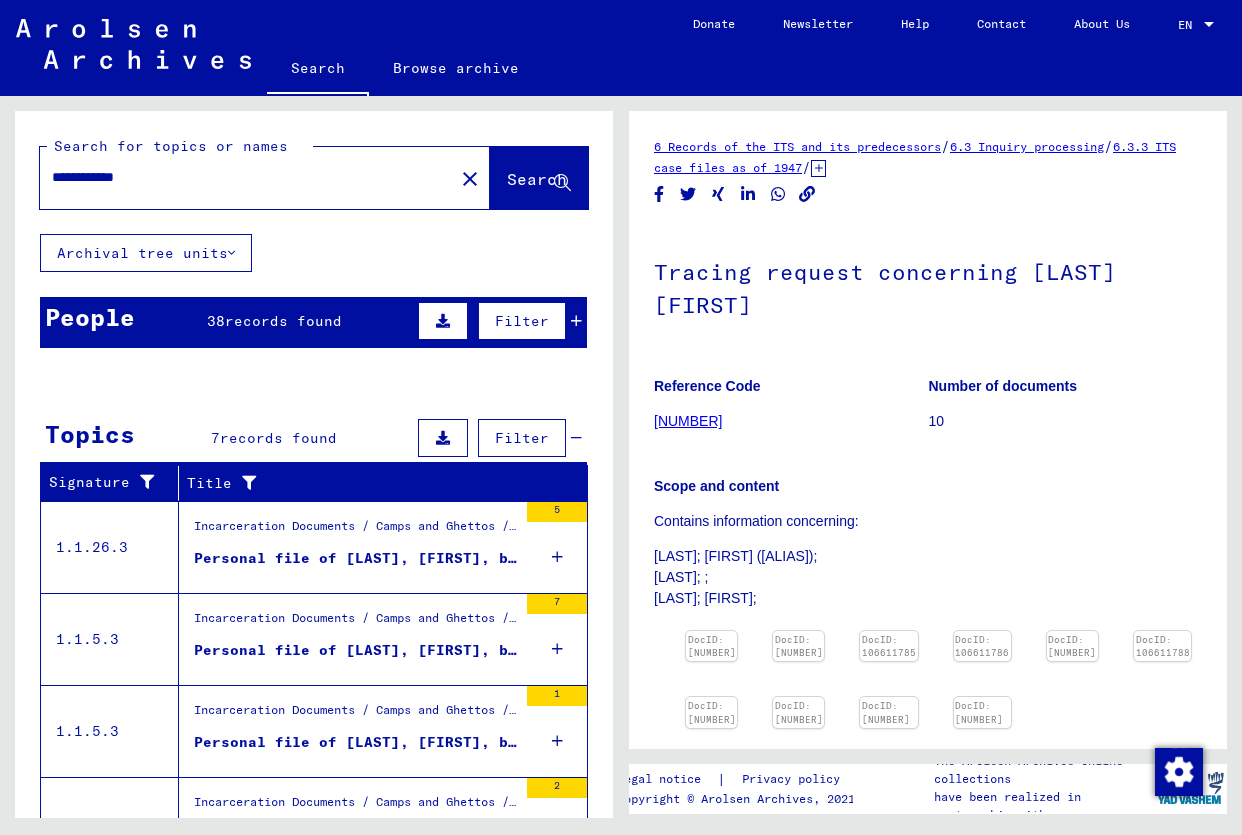click on "records found" at bounding box center (283, 321) 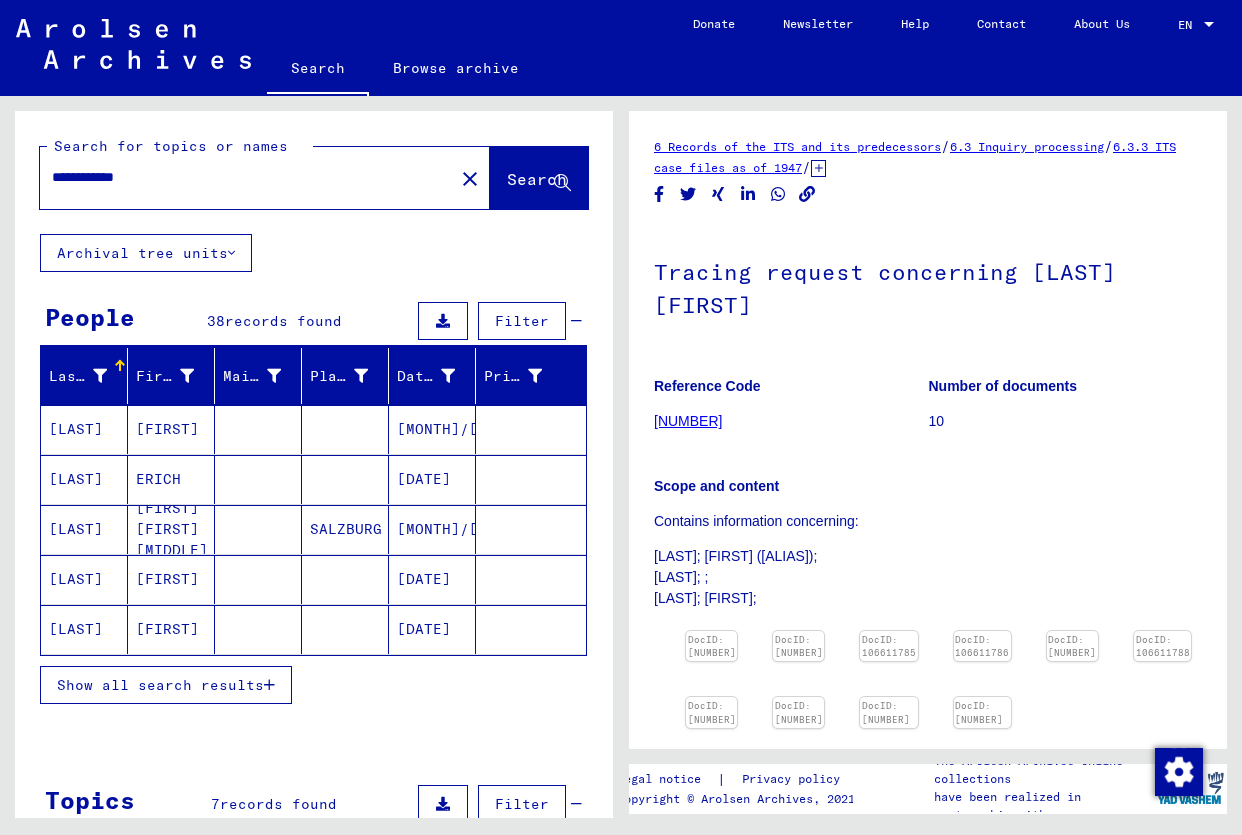 click on "Show all search results" at bounding box center [160, 685] 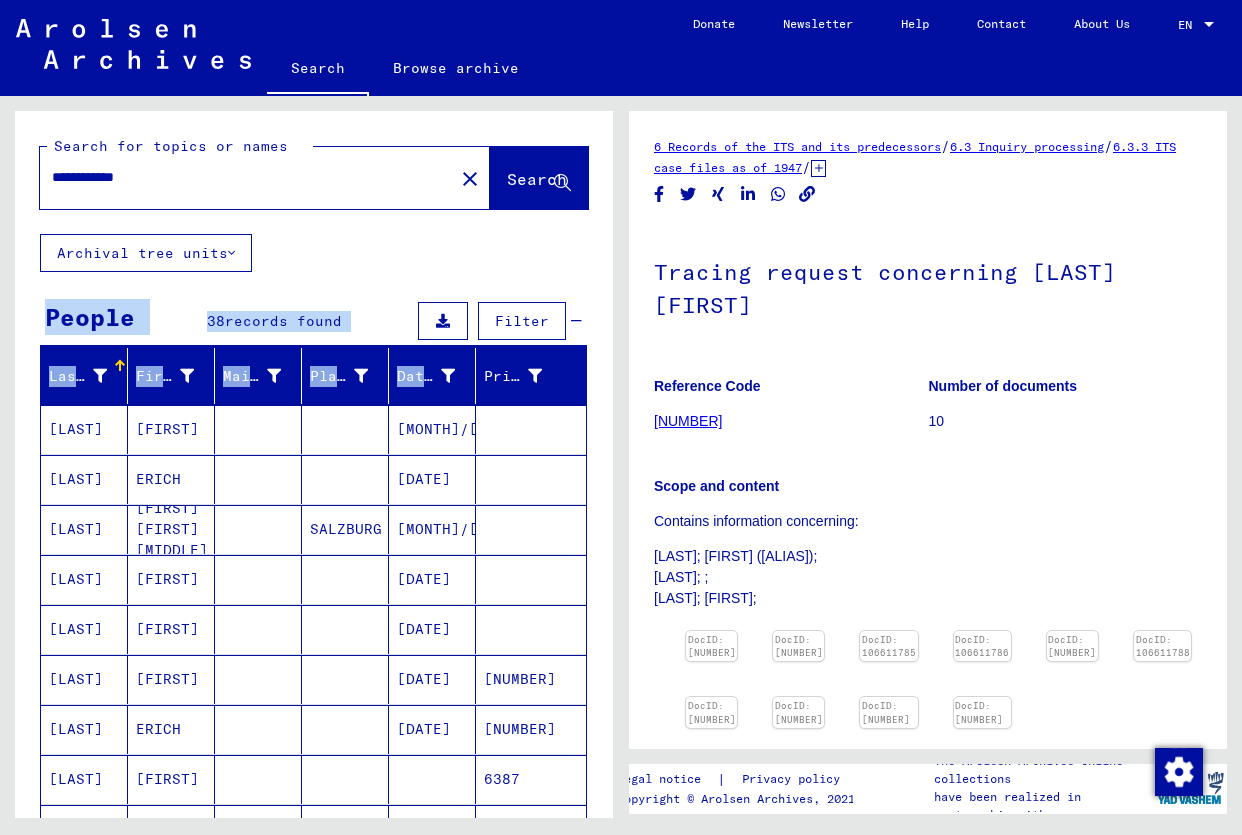 drag, startPoint x: 462, startPoint y: 366, endPoint x: 538, endPoint y: 242, distance: 145.43727 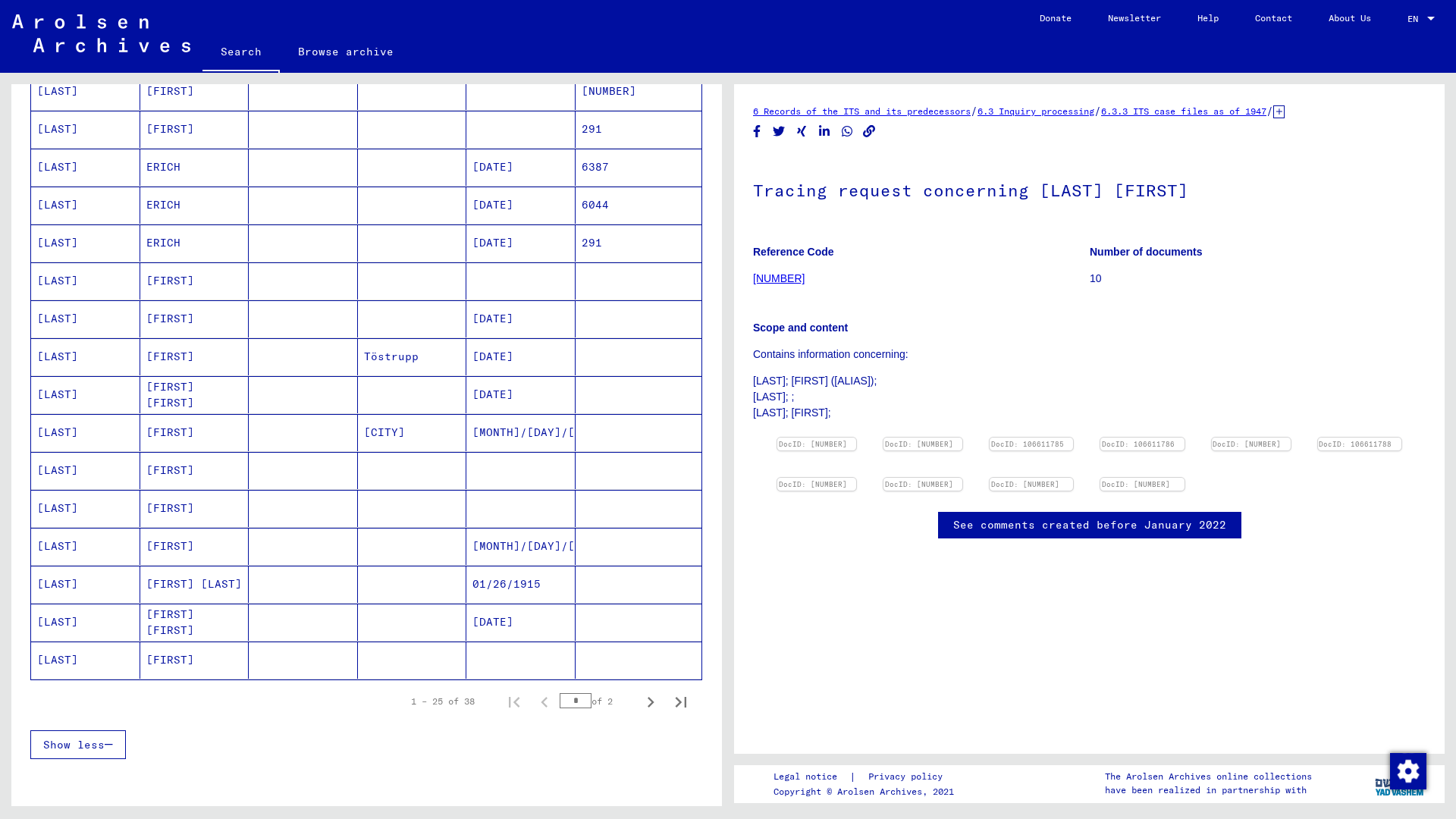 scroll, scrollTop: 611, scrollLeft: 0, axis: vertical 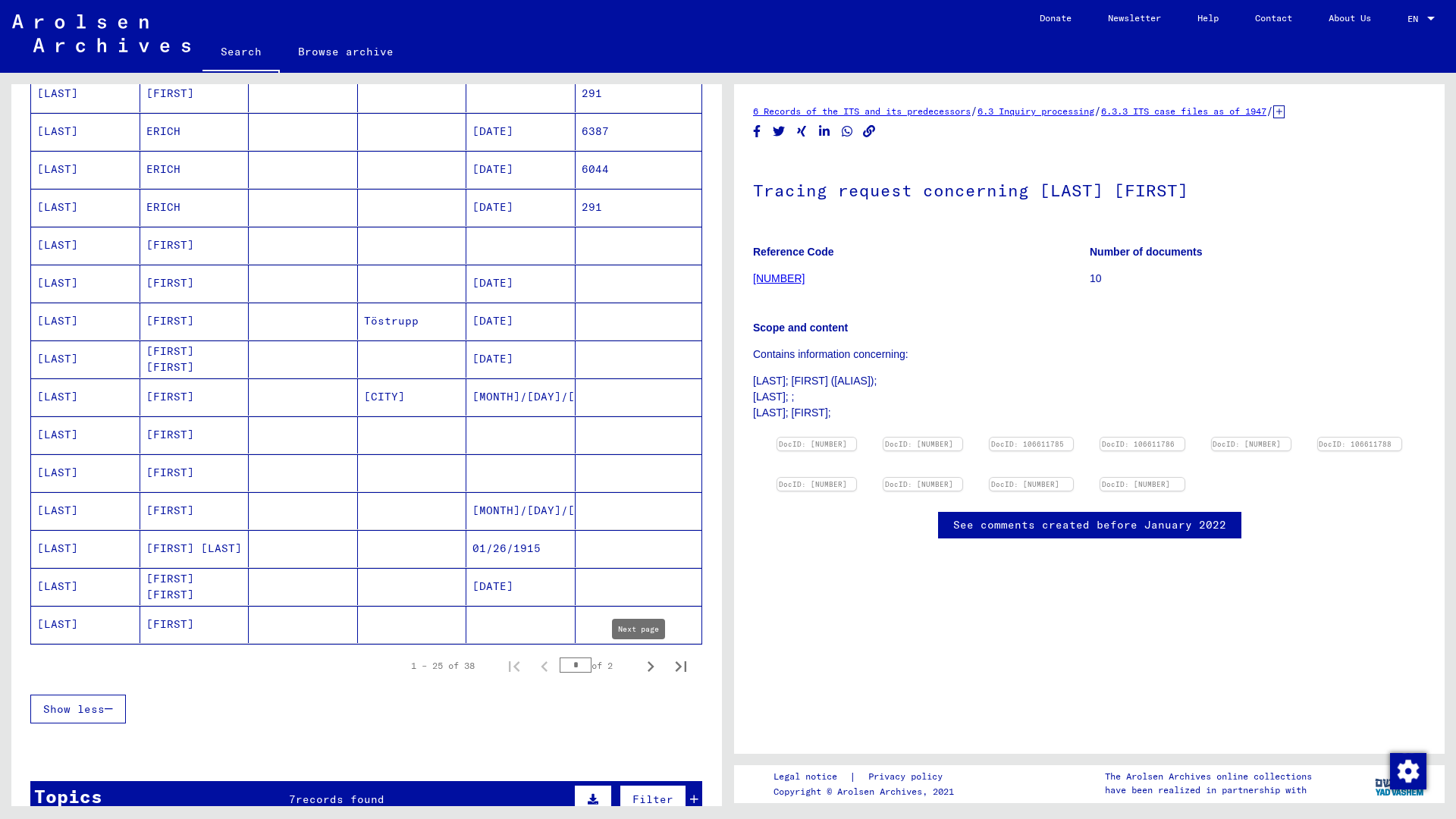 click at bounding box center (651, 667) 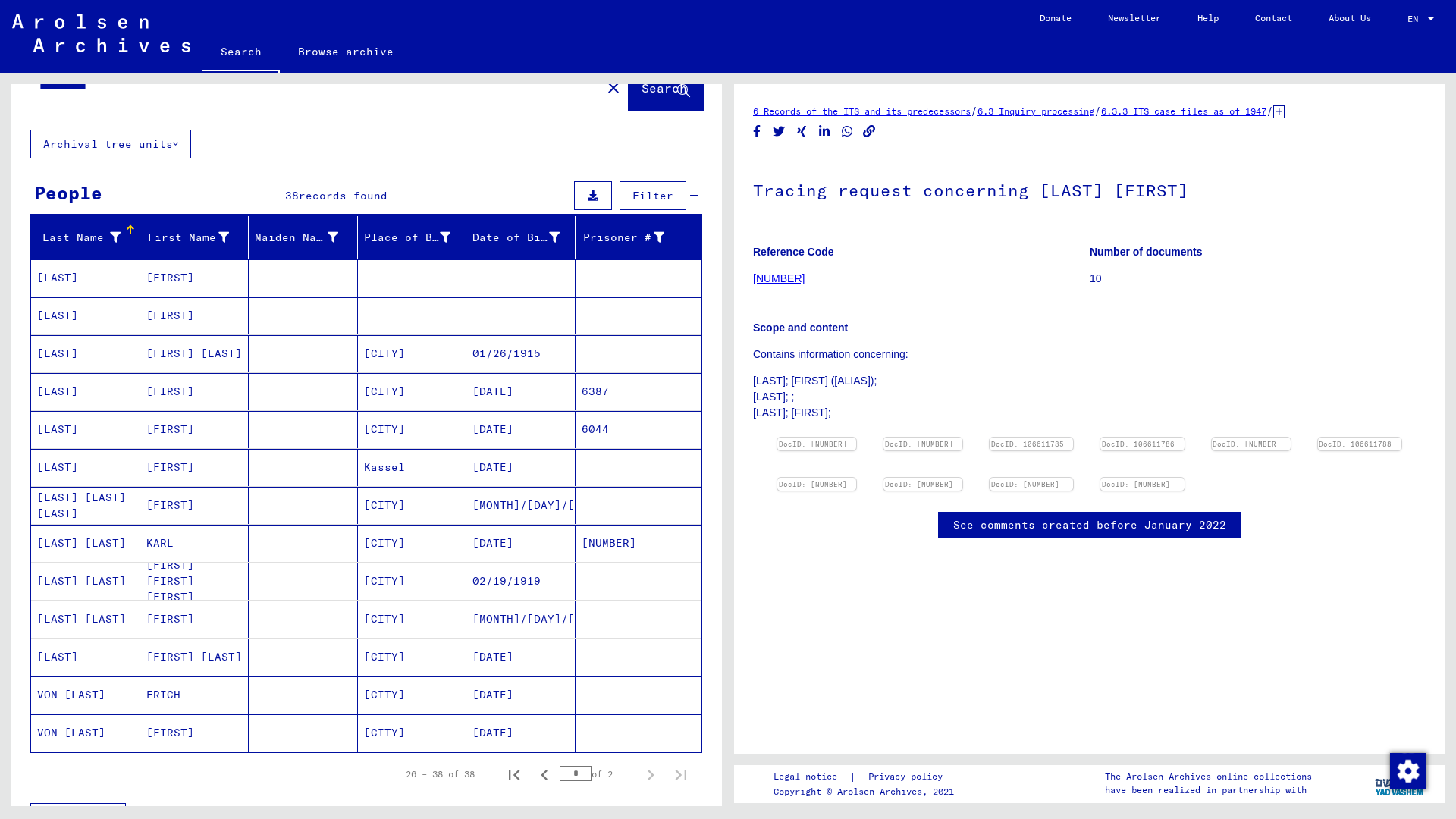 scroll, scrollTop: 71, scrollLeft: 0, axis: vertical 